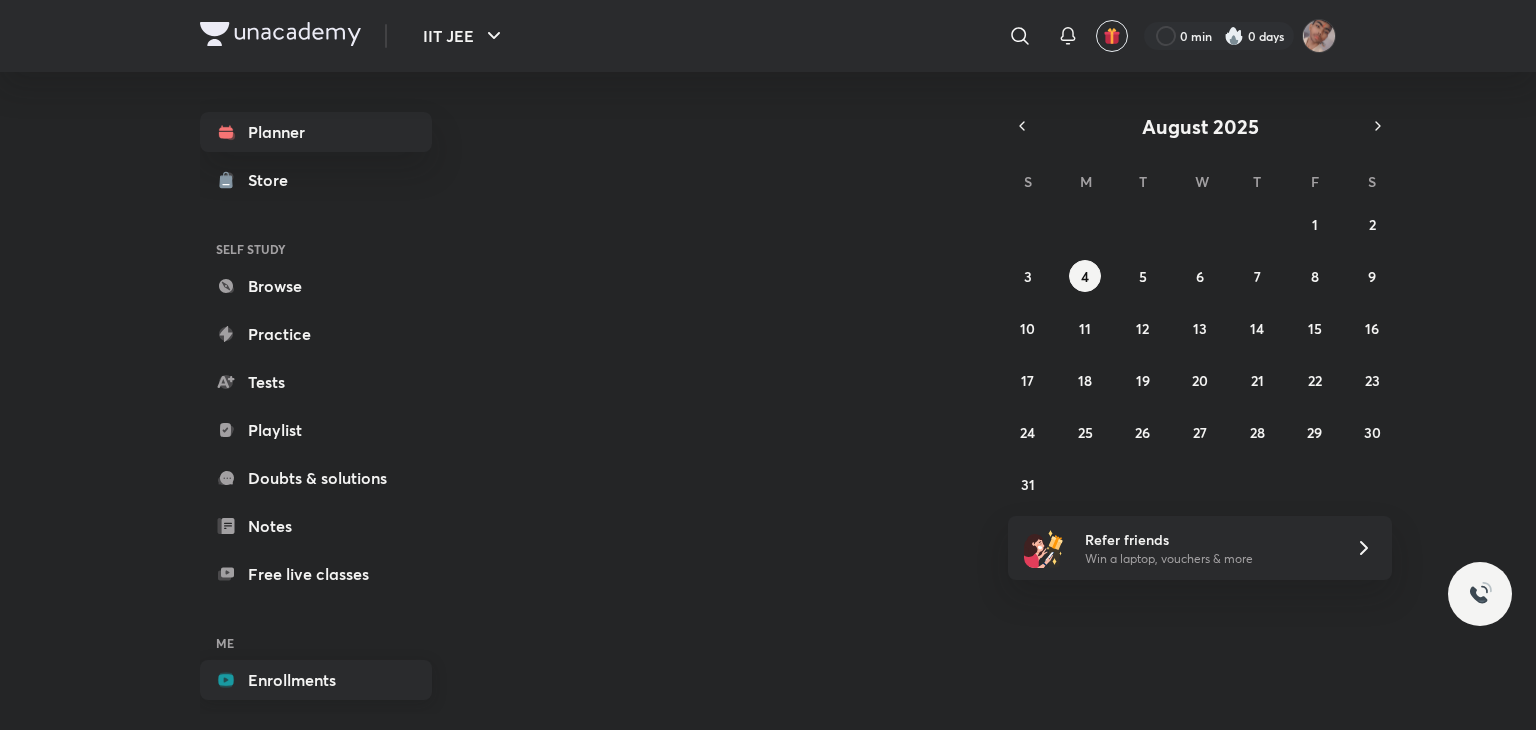 scroll, scrollTop: 0, scrollLeft: 0, axis: both 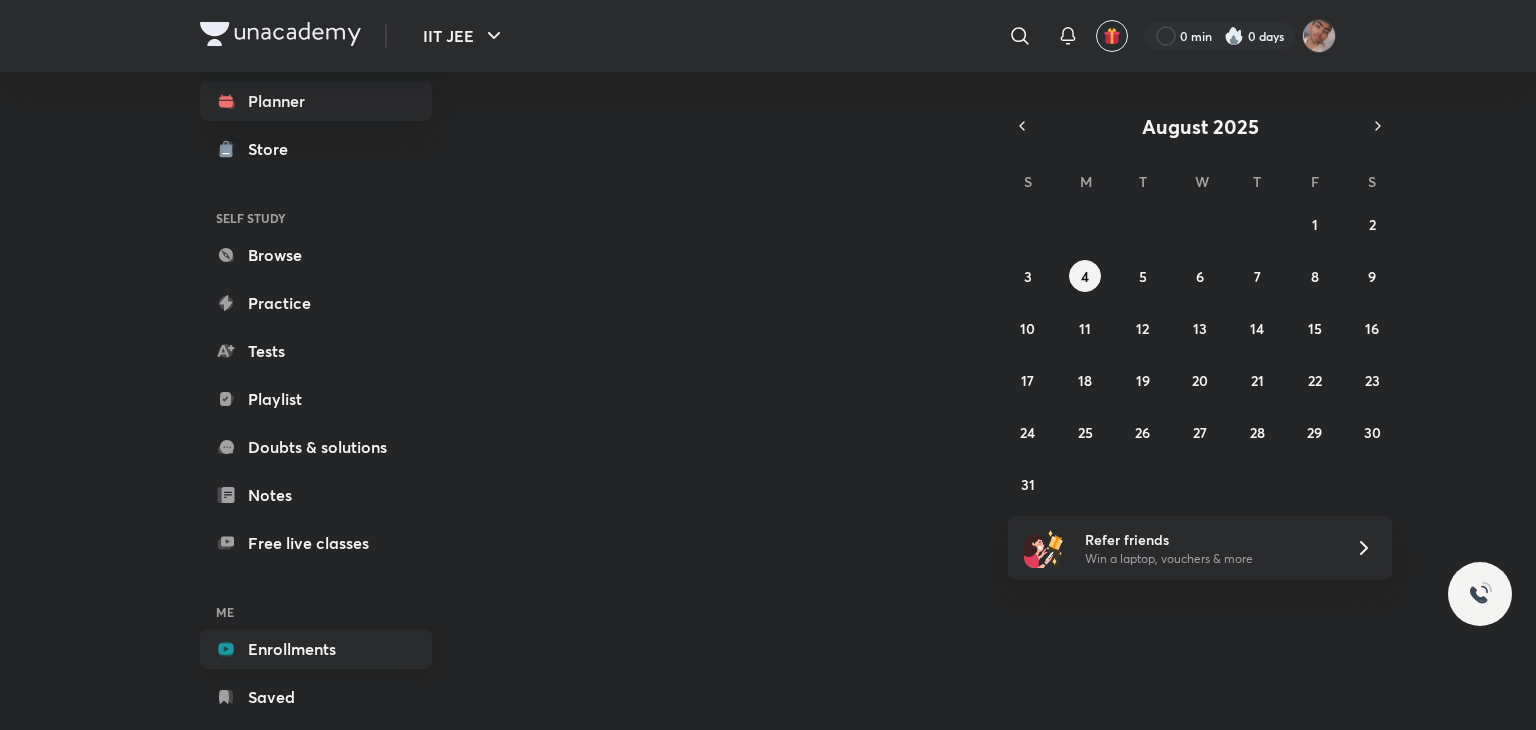 click on "Enrollments" at bounding box center [316, 649] 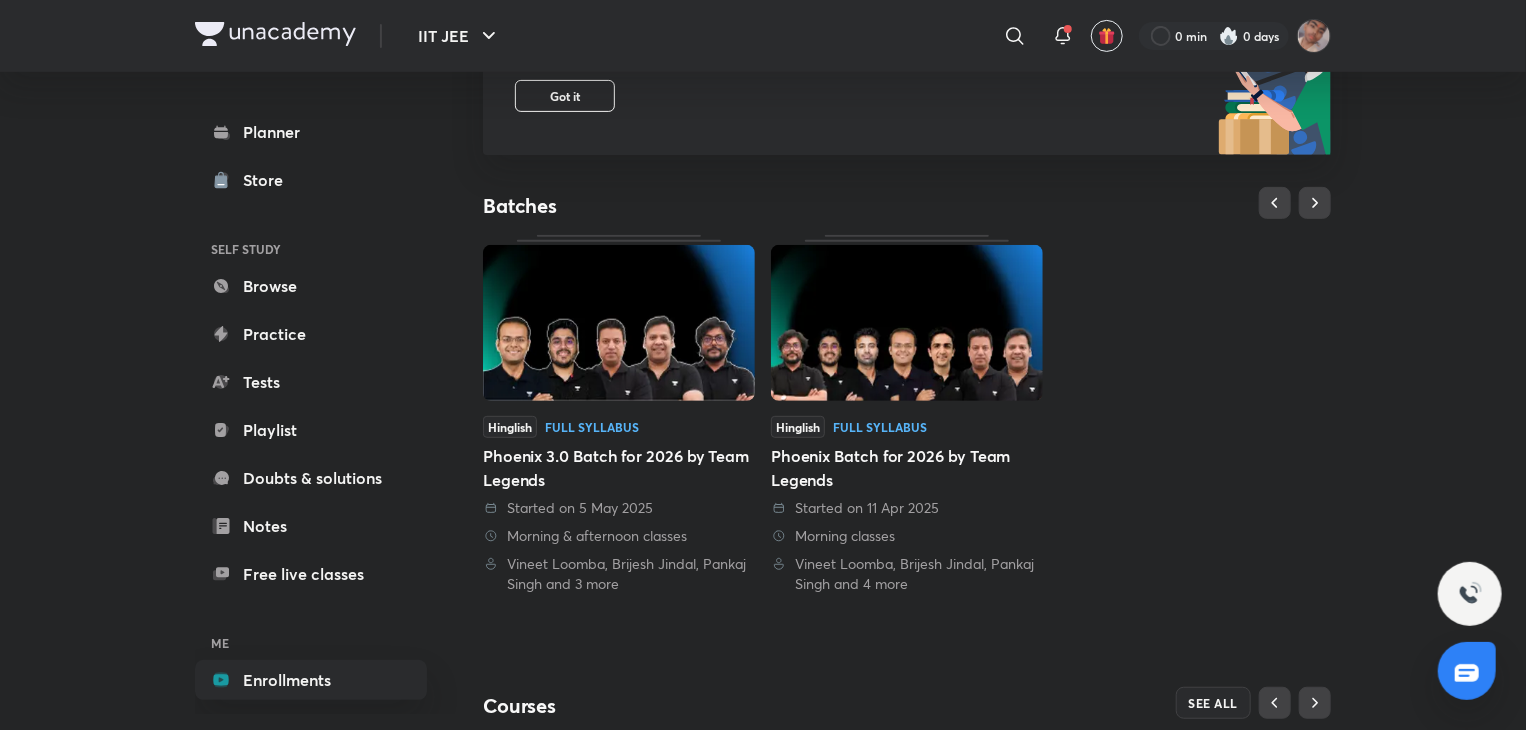scroll, scrollTop: 312, scrollLeft: 0, axis: vertical 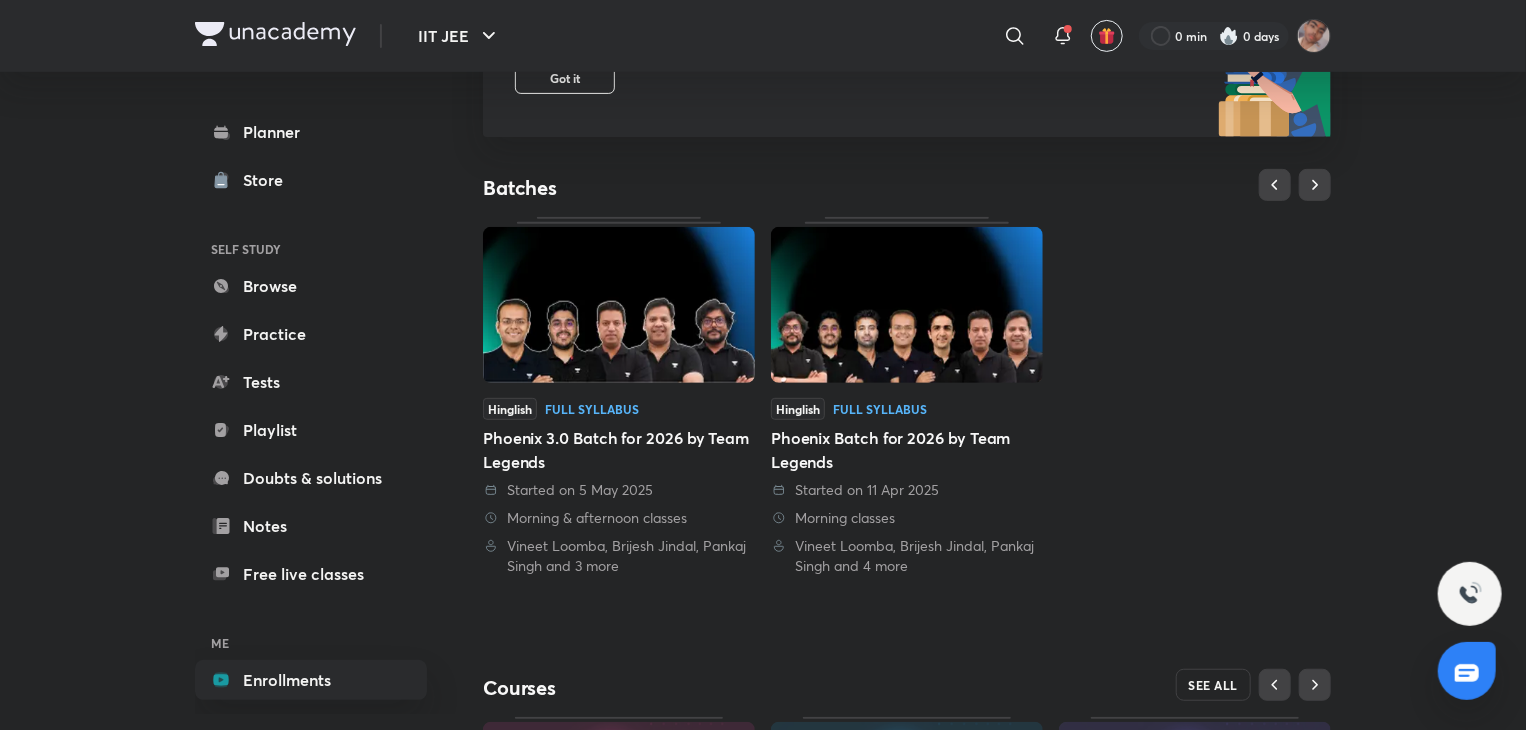 click on "SEE ALL" at bounding box center [1214, 685] 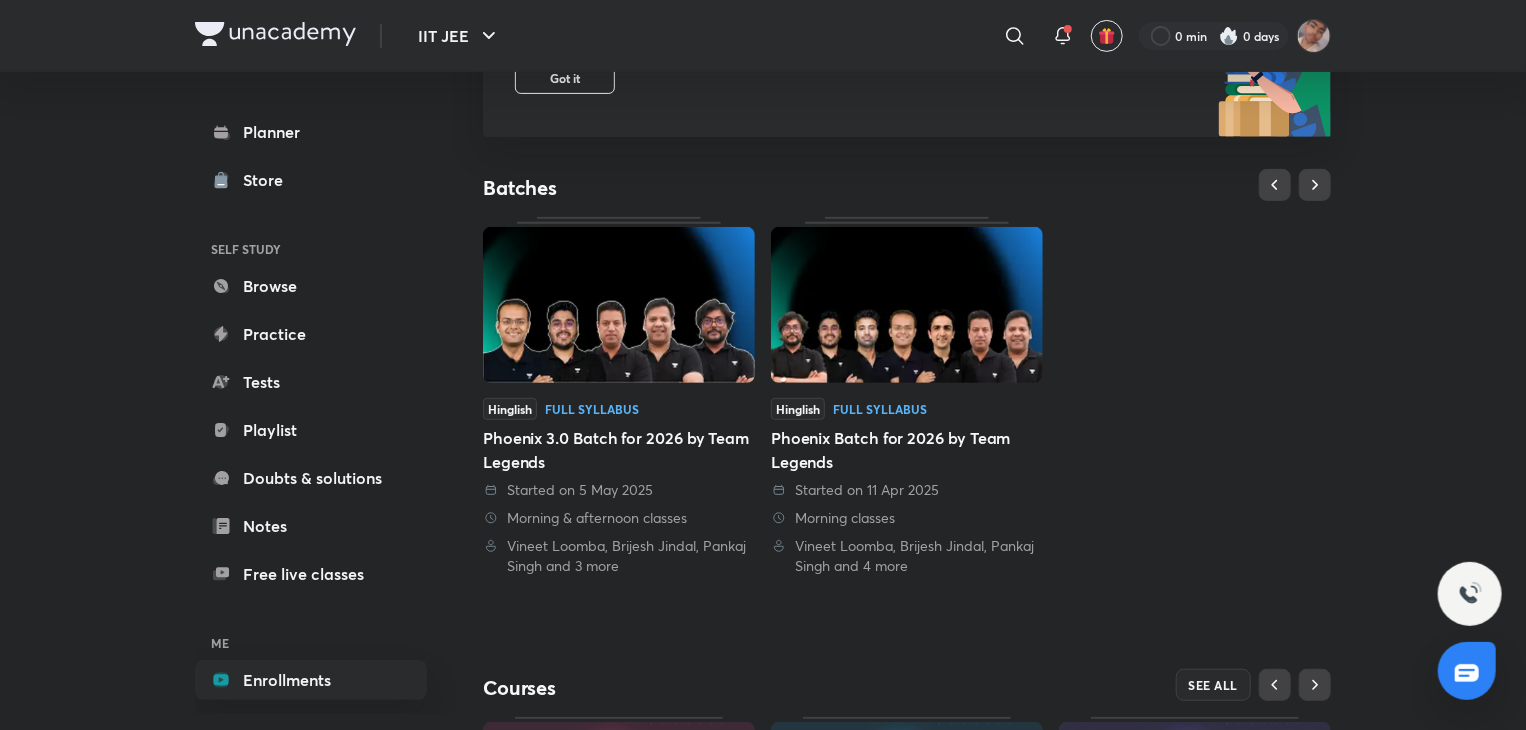 scroll, scrollTop: 0, scrollLeft: 0, axis: both 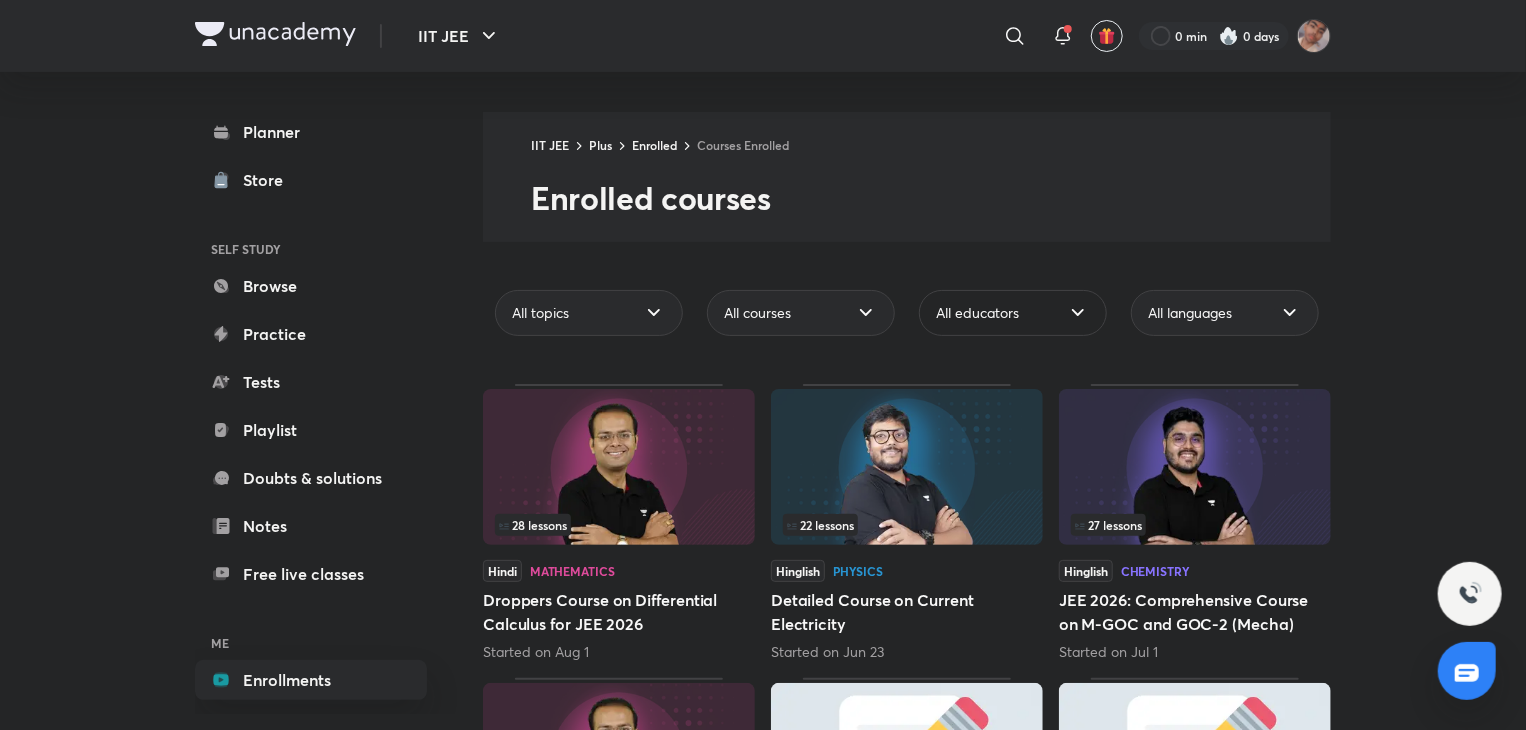 click on "All educators" at bounding box center (1013, 313) 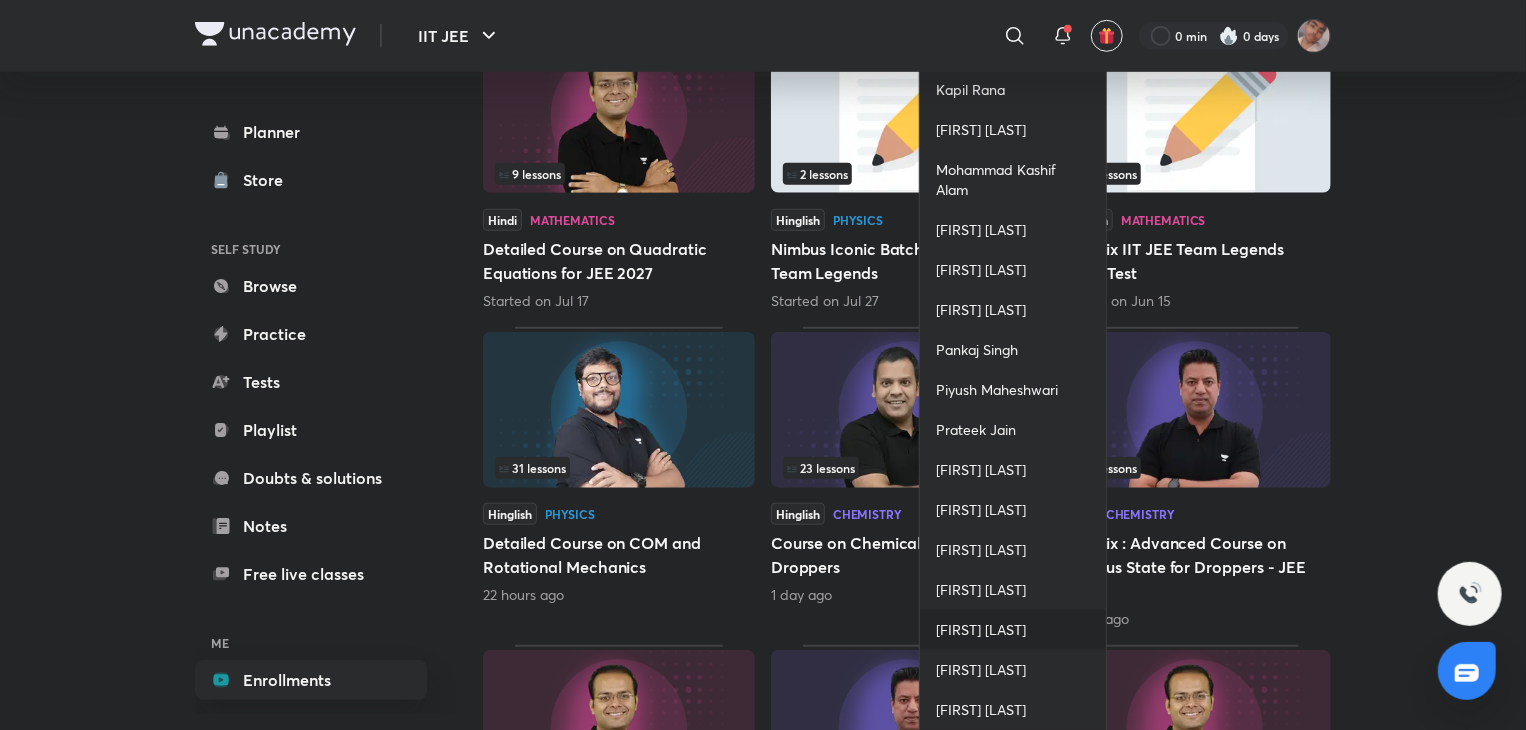 scroll, scrollTop: 897, scrollLeft: 0, axis: vertical 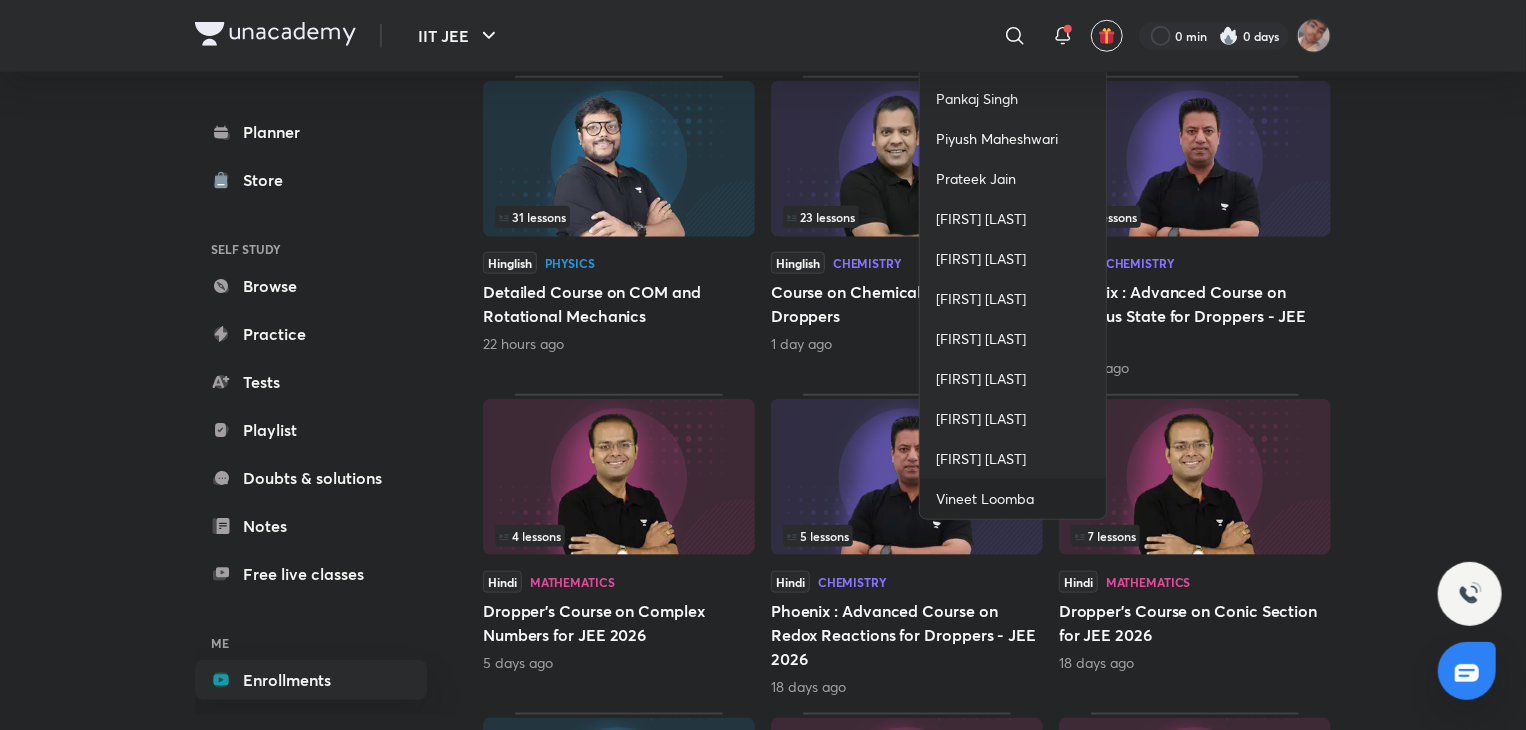 click on "Vineet Loomba" at bounding box center [985, 499] 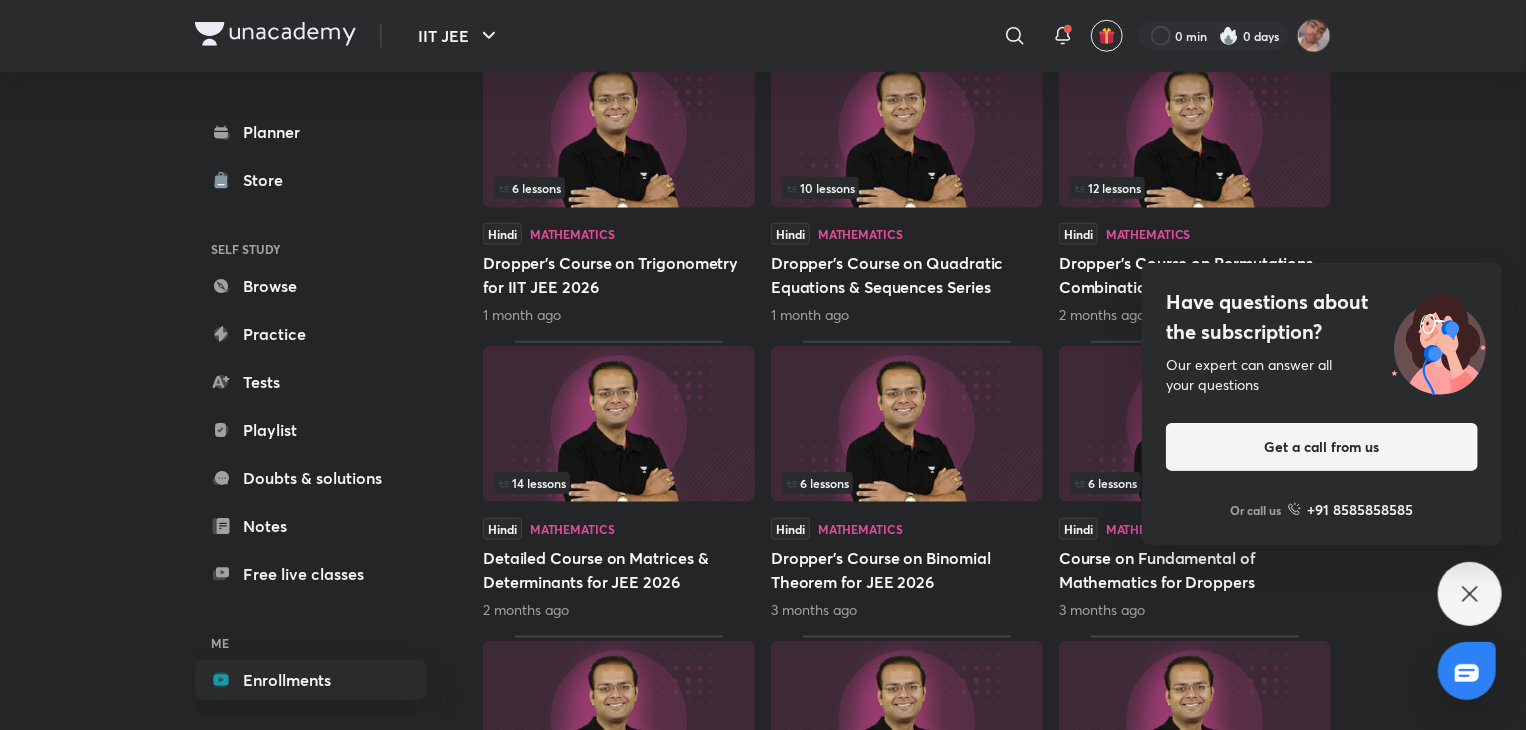 scroll, scrollTop: 927, scrollLeft: 0, axis: vertical 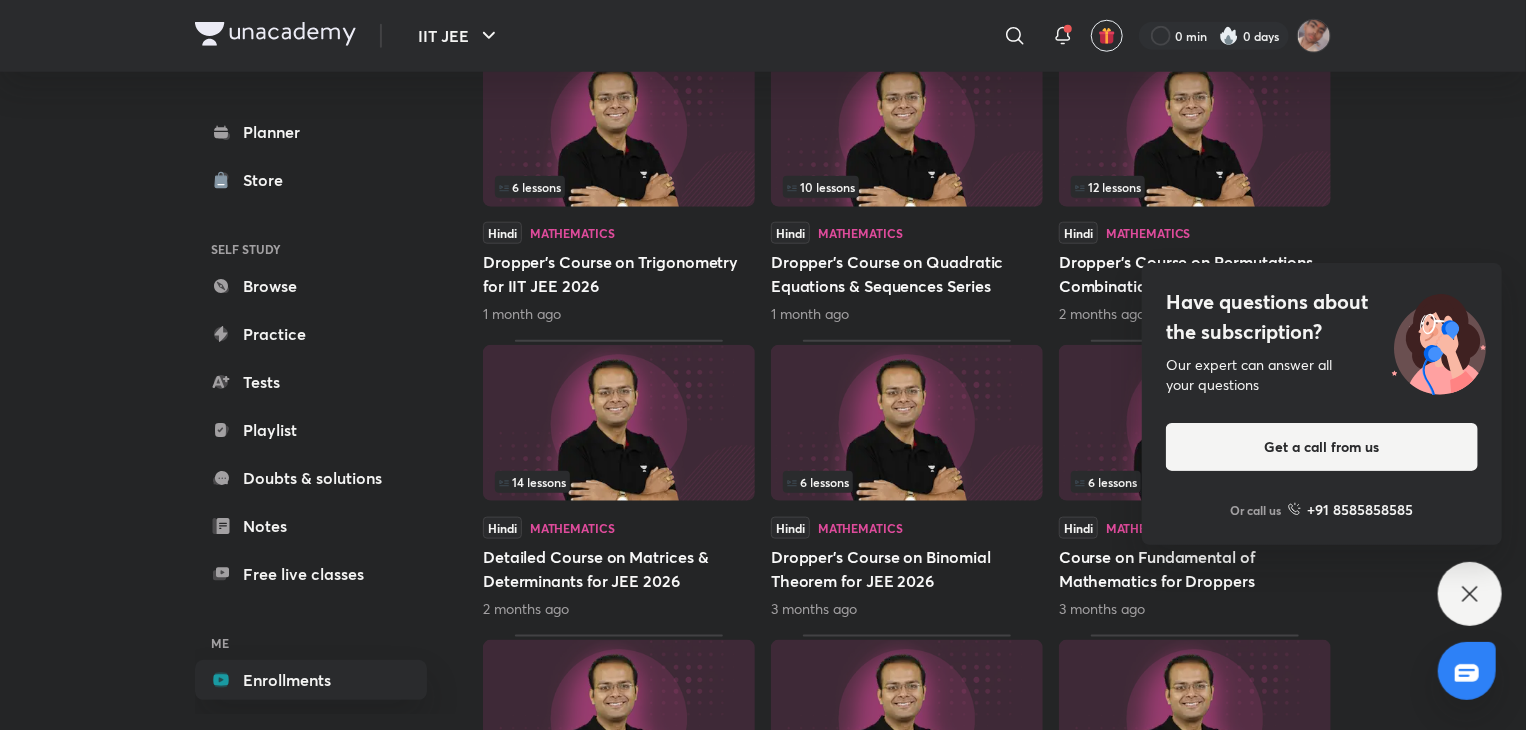 click on "Have questions about the subscription? Our expert can answer all your questions Get a call from us Or call us +91 8585858585" at bounding box center (1470, 594) 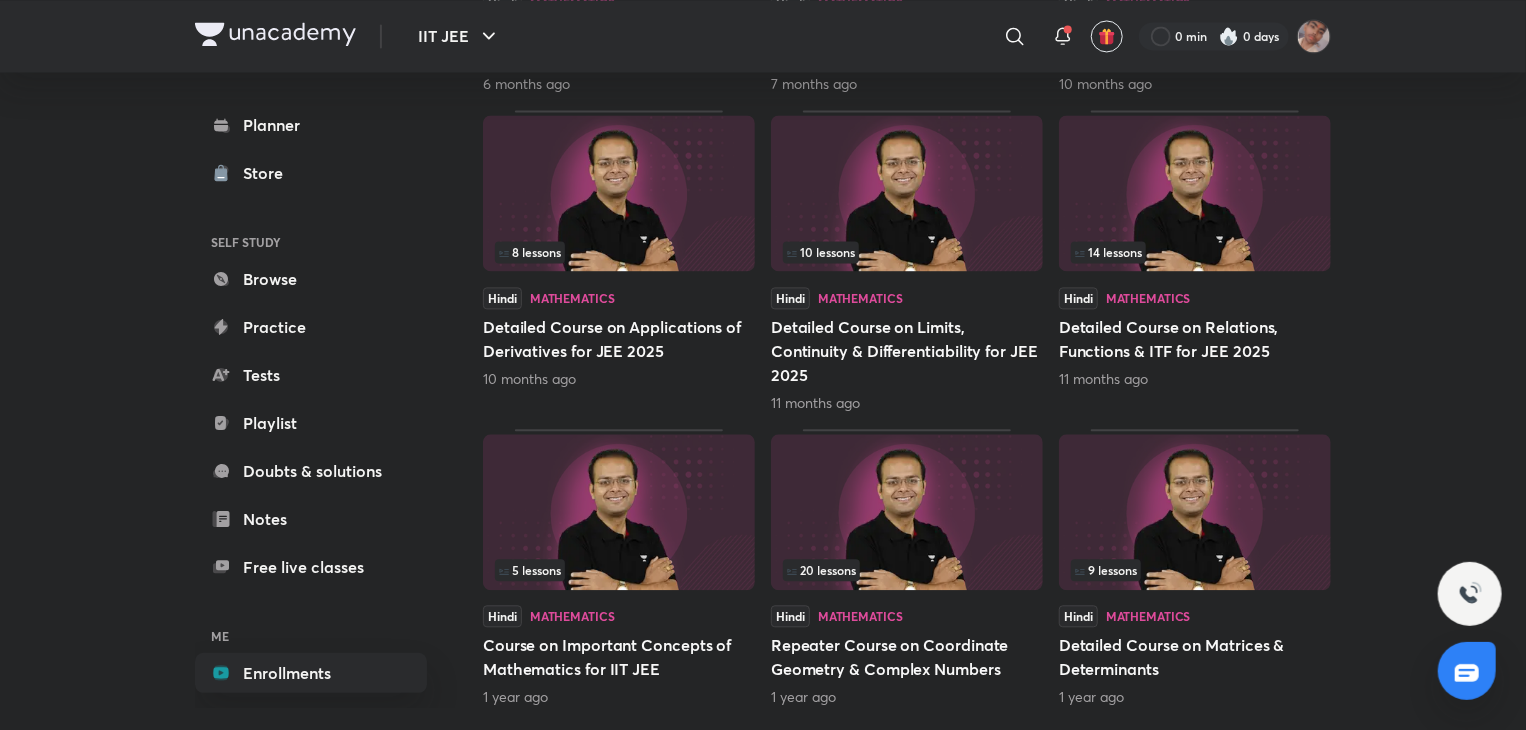 scroll, scrollTop: 2072, scrollLeft: 0, axis: vertical 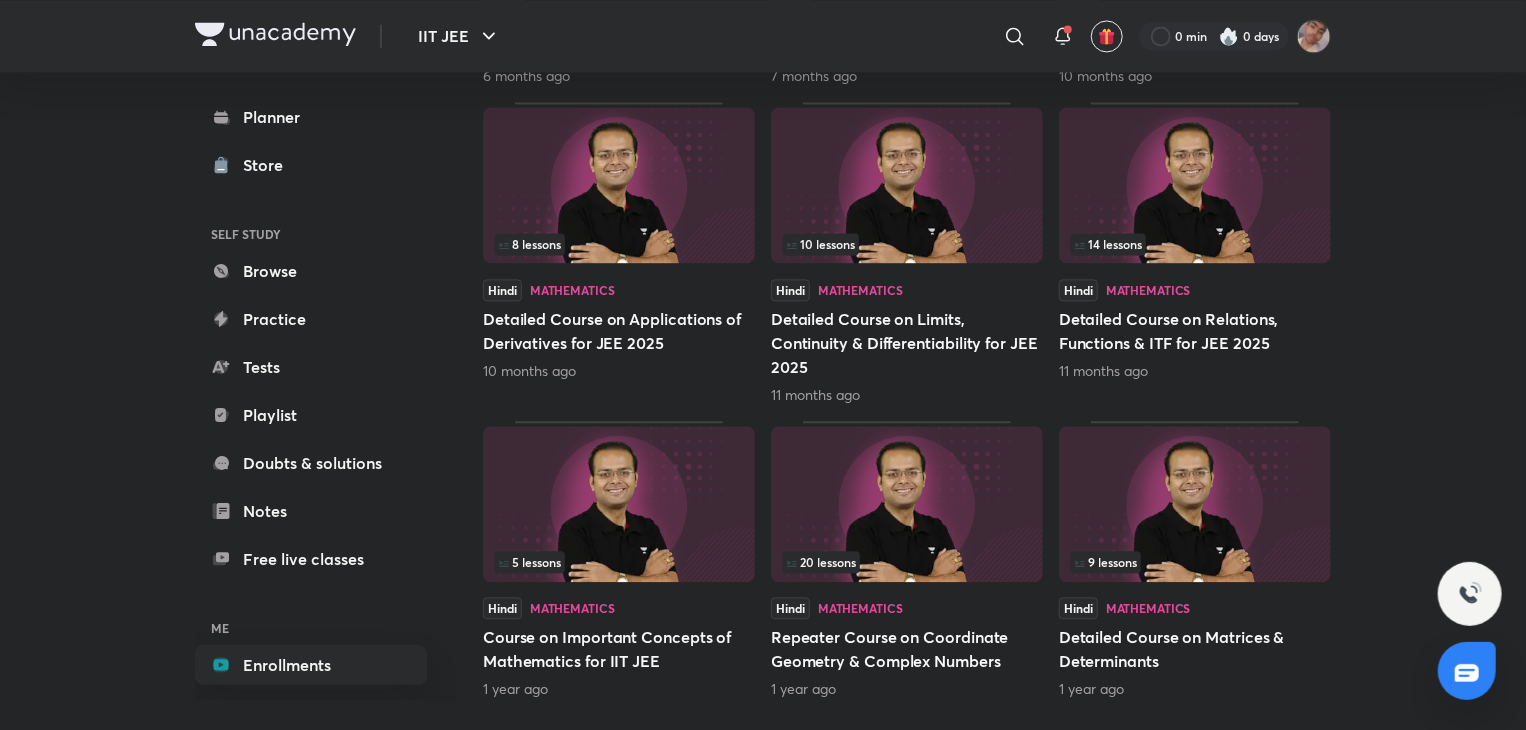 click at bounding box center (1195, 504) 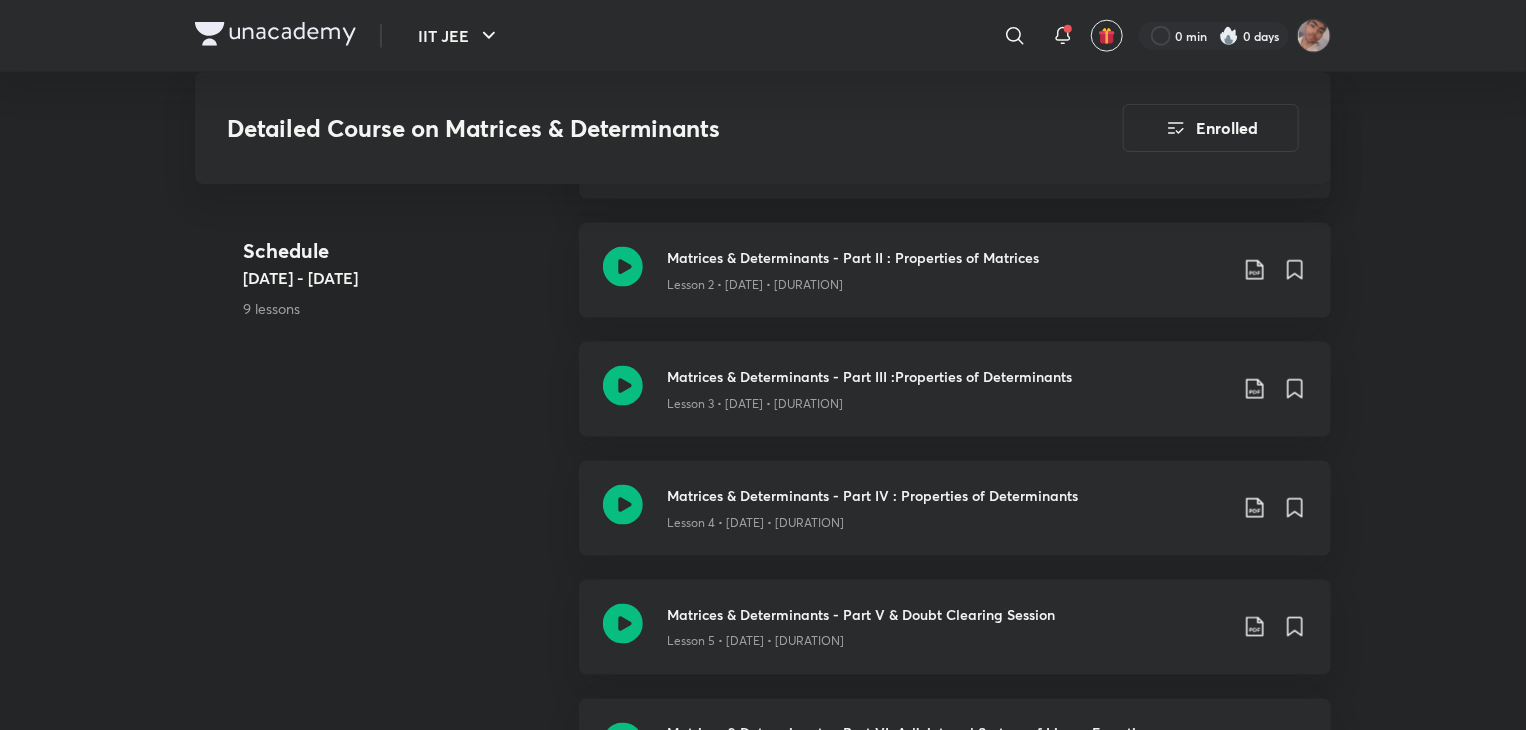 scroll, scrollTop: 1275, scrollLeft: 0, axis: vertical 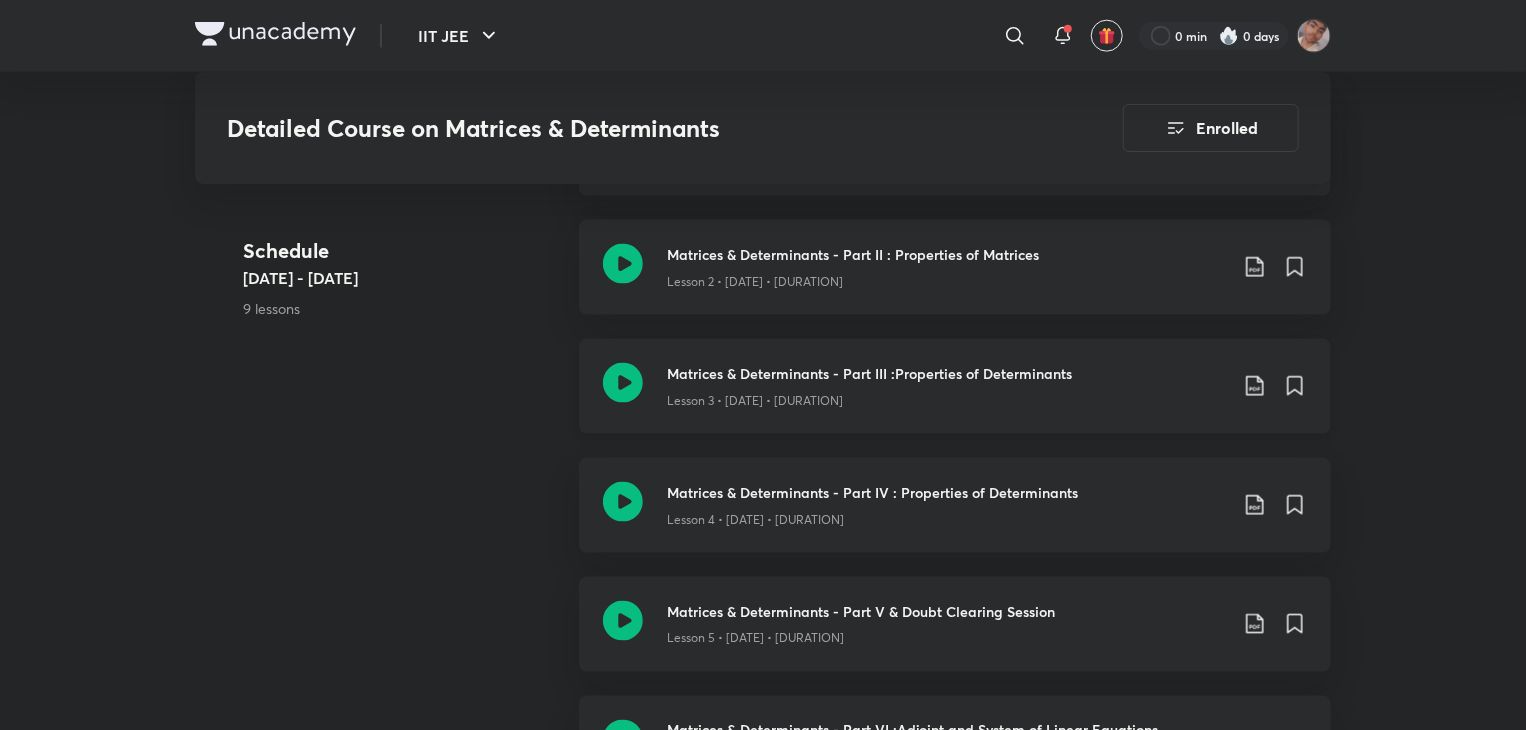 click 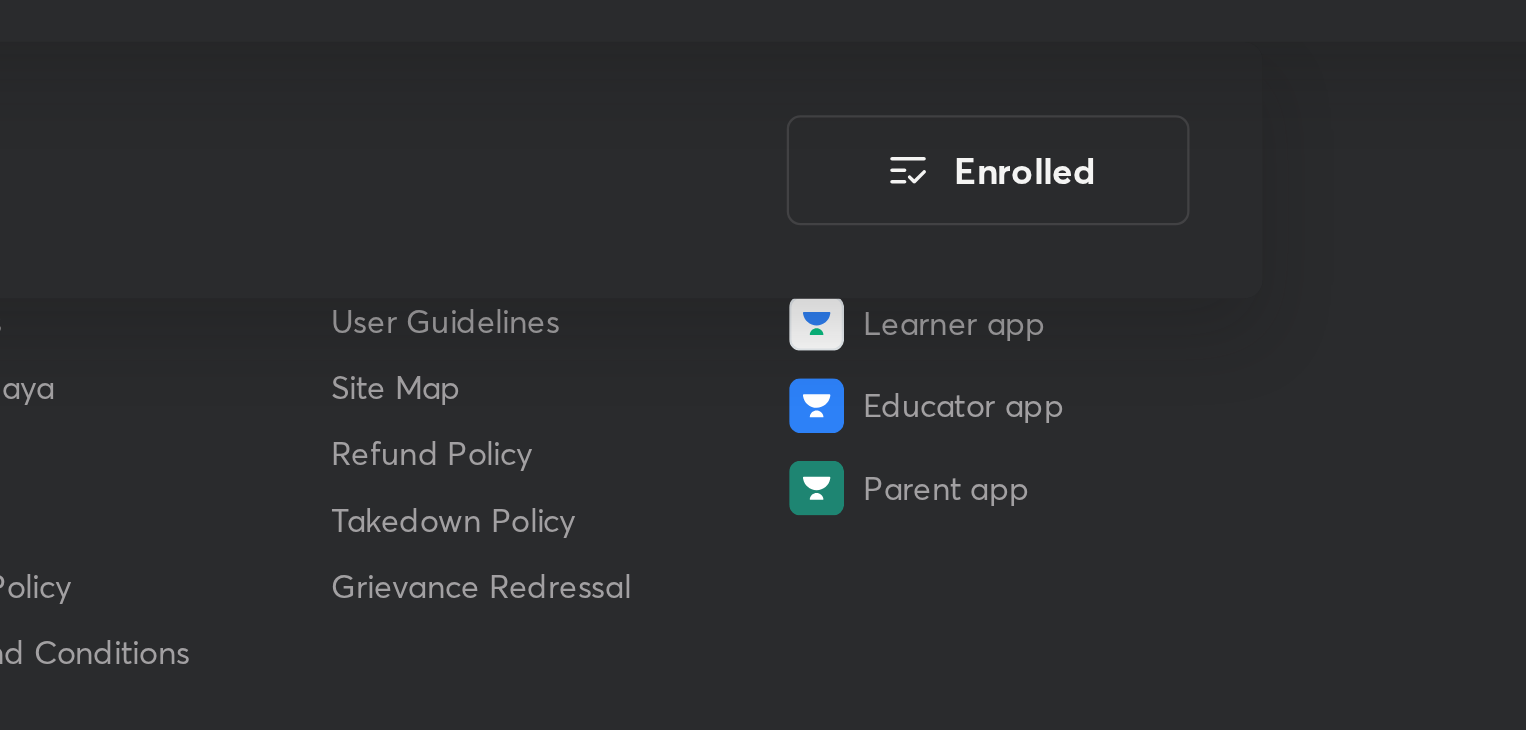 scroll, scrollTop: 2948, scrollLeft: 0, axis: vertical 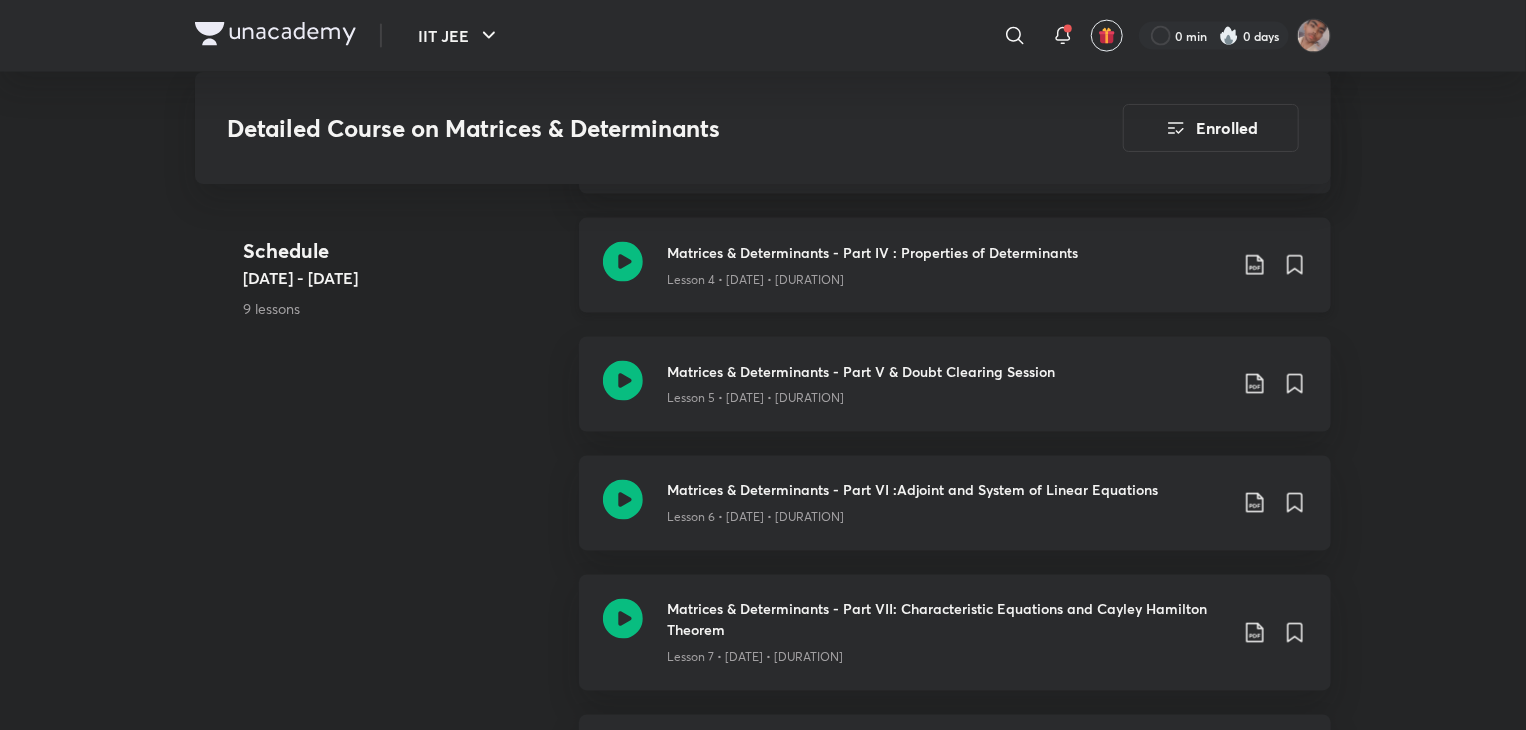 click 